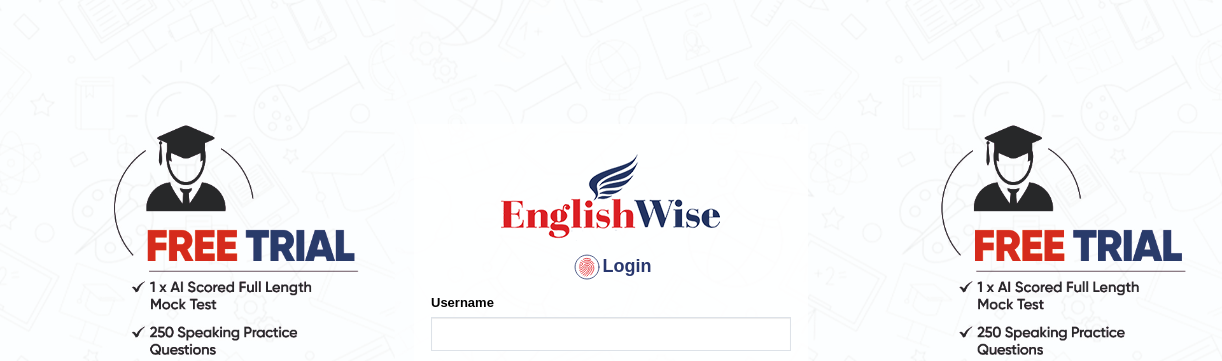 scroll, scrollTop: 0, scrollLeft: 0, axis: both 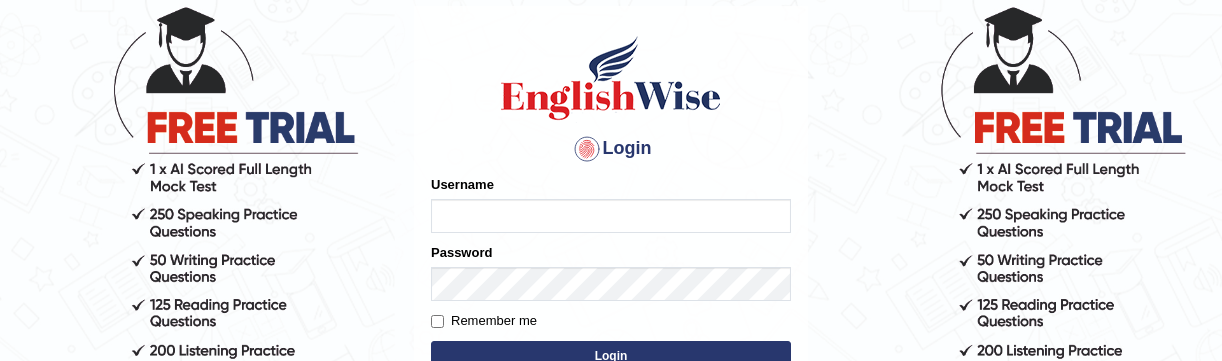 type on "maliny" 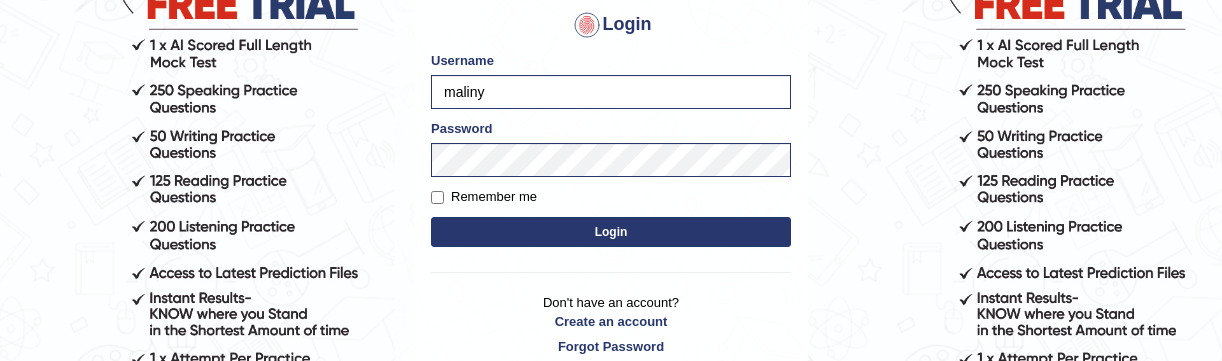 scroll, scrollTop: 246, scrollLeft: 0, axis: vertical 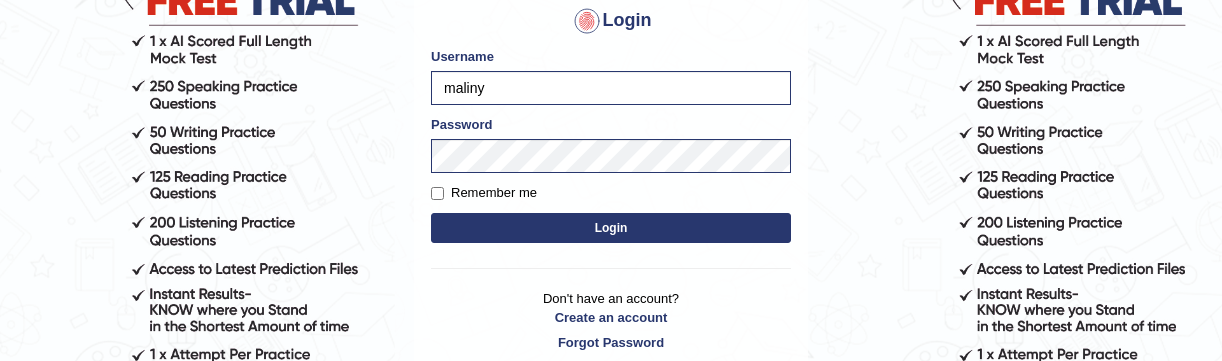 click on "Login" at bounding box center [611, 228] 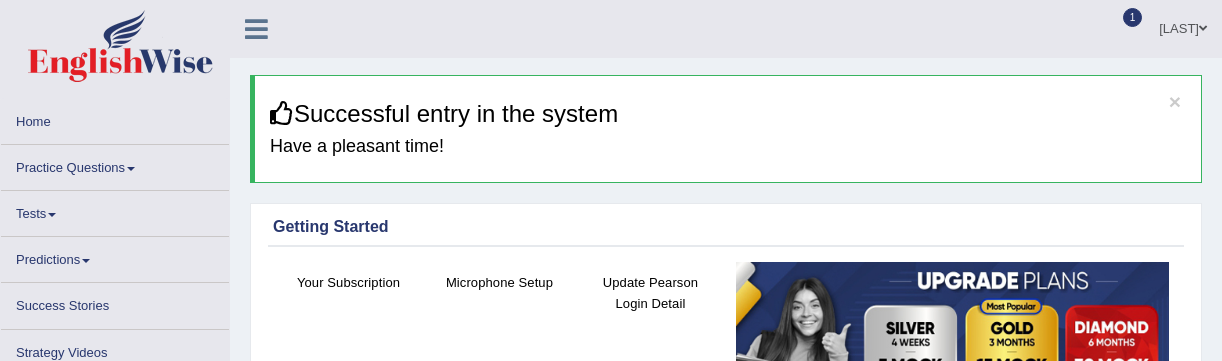 scroll, scrollTop: 0, scrollLeft: 0, axis: both 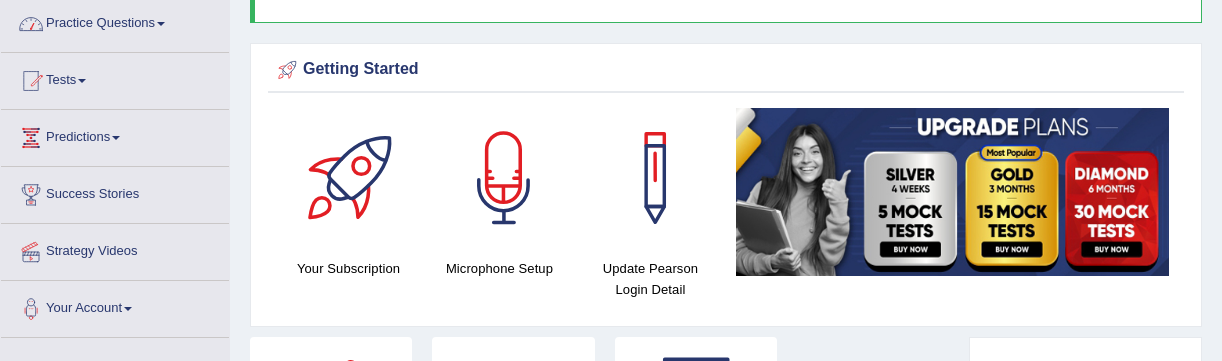 click at bounding box center (161, 24) 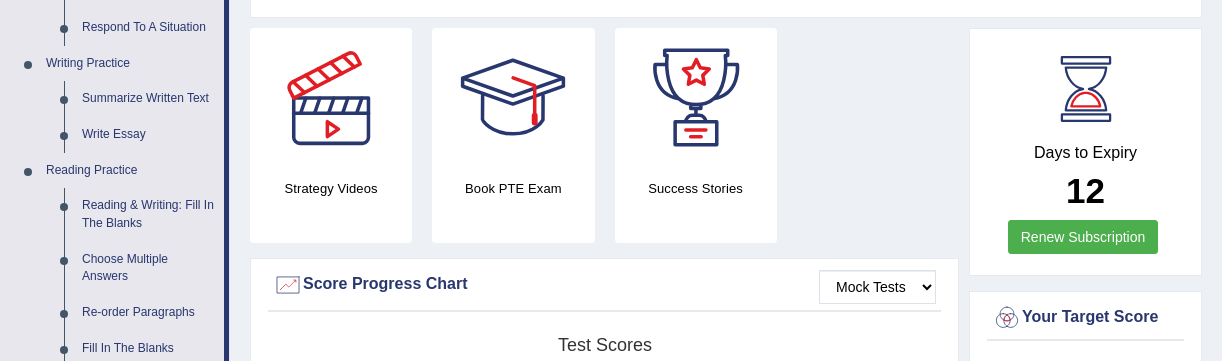scroll, scrollTop: 440, scrollLeft: 0, axis: vertical 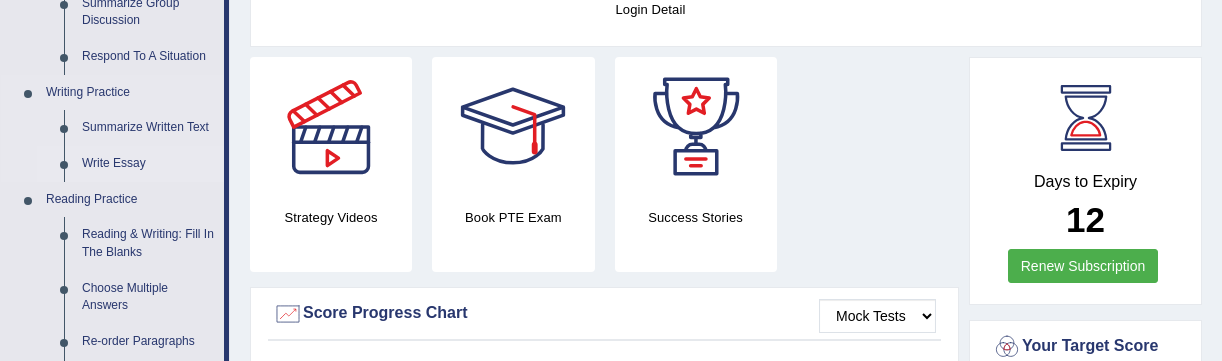 click on "Write Essay" at bounding box center [148, 164] 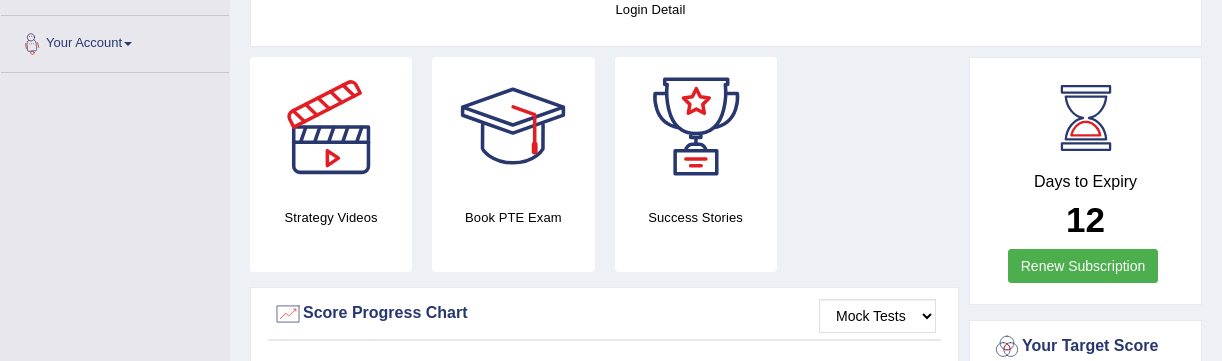 scroll, scrollTop: 465, scrollLeft: 0, axis: vertical 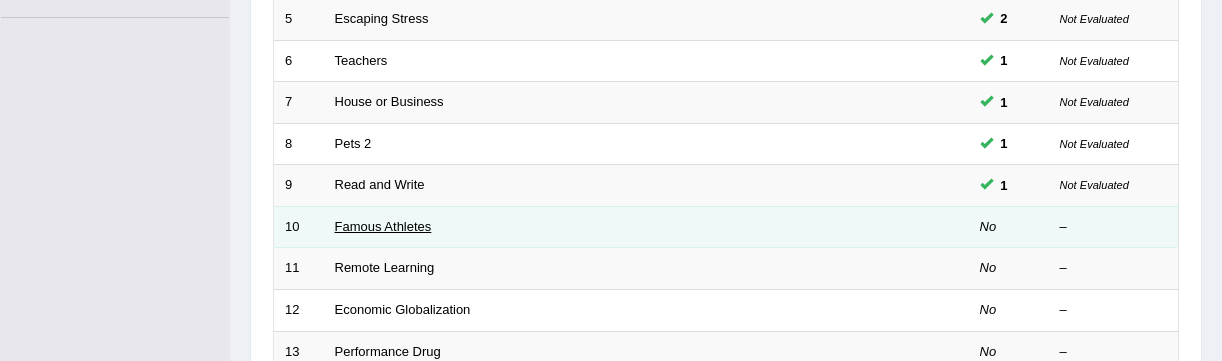 click on "Famous Athletes" at bounding box center [383, 226] 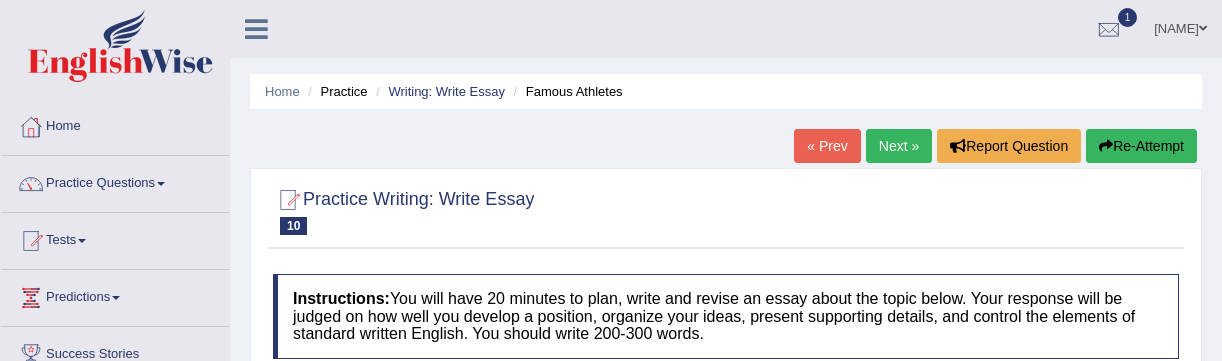 scroll, scrollTop: 0, scrollLeft: 0, axis: both 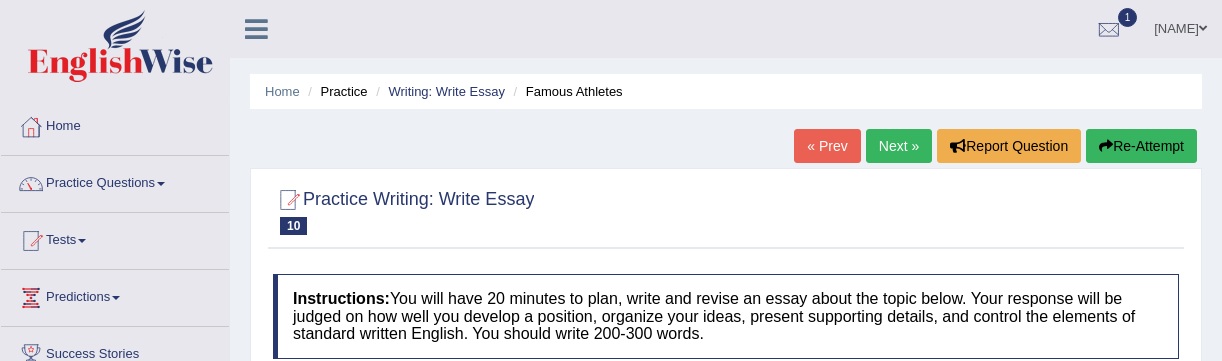 click on "Next »" at bounding box center [899, 146] 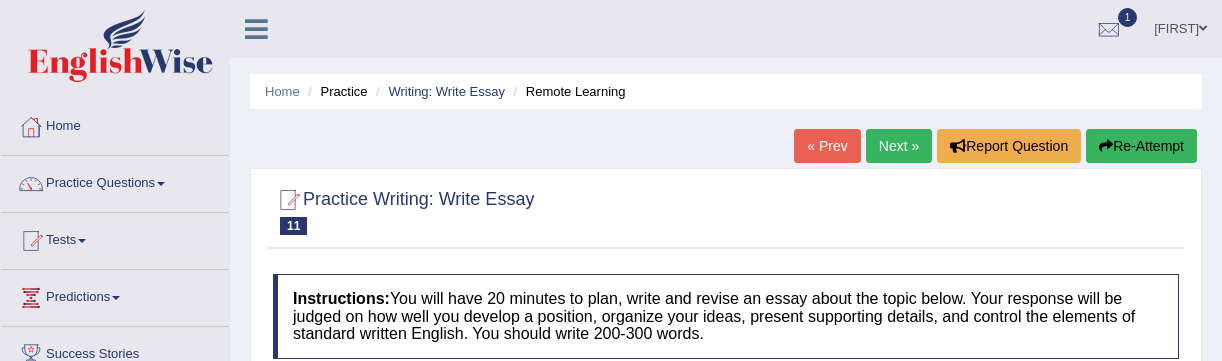 scroll, scrollTop: 0, scrollLeft: 0, axis: both 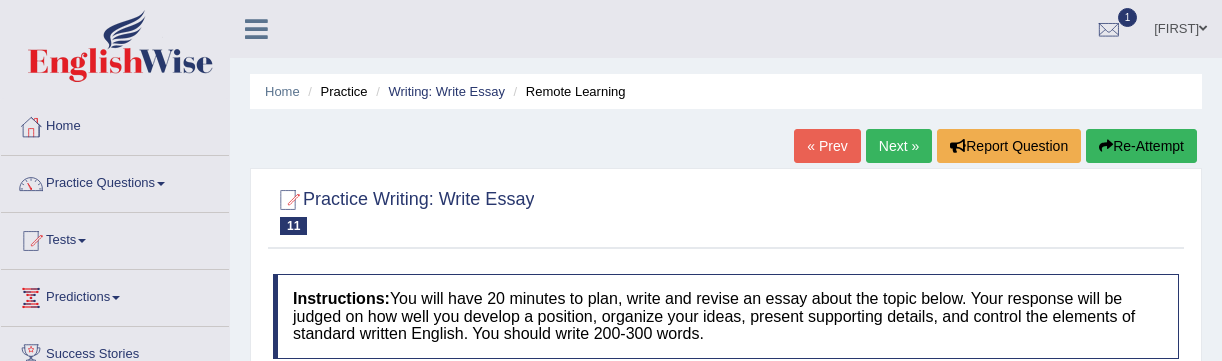 click on "Next »" at bounding box center (899, 146) 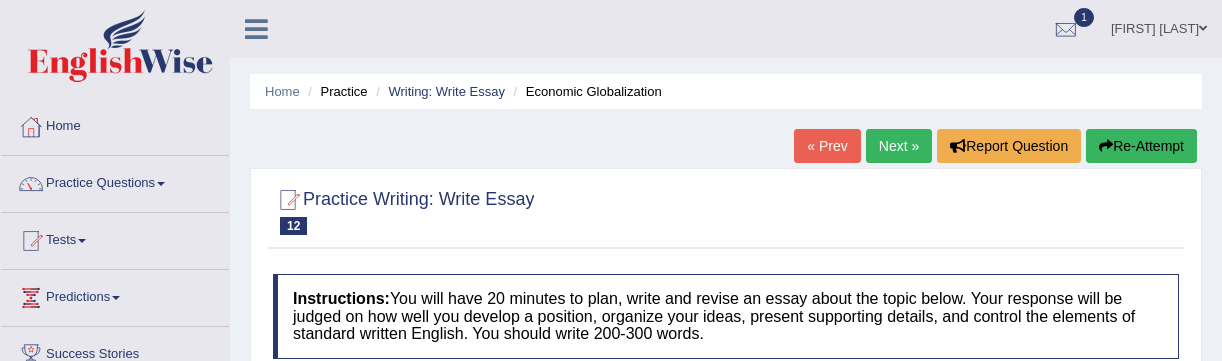 scroll, scrollTop: 191, scrollLeft: 0, axis: vertical 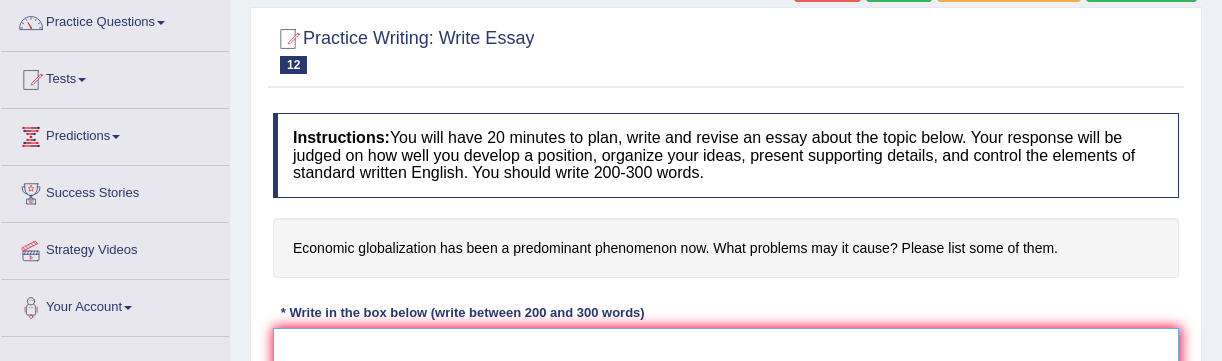 click at bounding box center [726, 425] 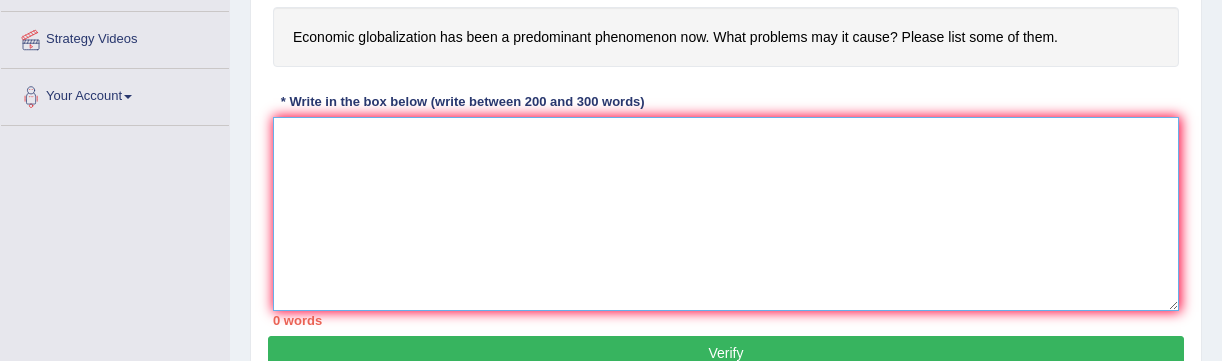 scroll, scrollTop: 372, scrollLeft: 0, axis: vertical 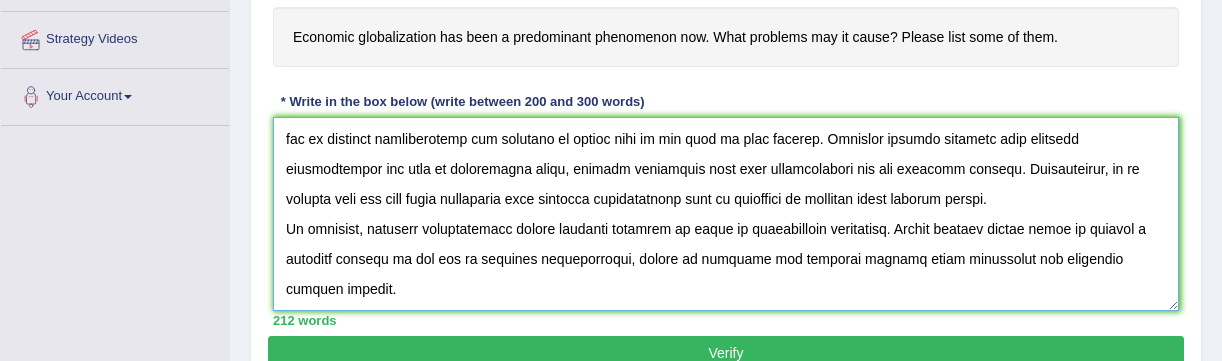 type on "The increasing influence of economic globalization on our lives has ignited numerous discussion. This matter is particularly pertinent due to its effects on both individuals and communities. In this essay, I will examine the advantages and disadvantages of econamic globalization and their implications for society.
One of the primary advantages of economic globalization lies in its significant enchancement of access to global markets. This is future supported by the fact that it also contribute to job cration and econamic growth. Reasearch has demonstrated that economic globalization has had a substantial impact on..., yielding positive out comes for a wide range of individuals.
Nonetheless, despite its advantages, economic globalization can also give to considerable challenges. For intance, the inapproproate use of economic globalization has resulted in issues such as job loss in some sectors. Numerous studies indicate that economic globalization may lead to environment impct, thereby generating long term ..." 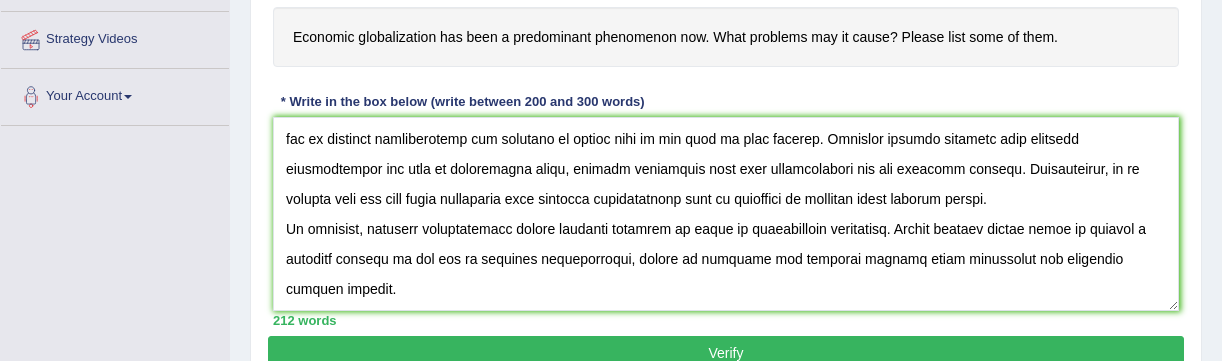 click on "Verify" at bounding box center (726, 353) 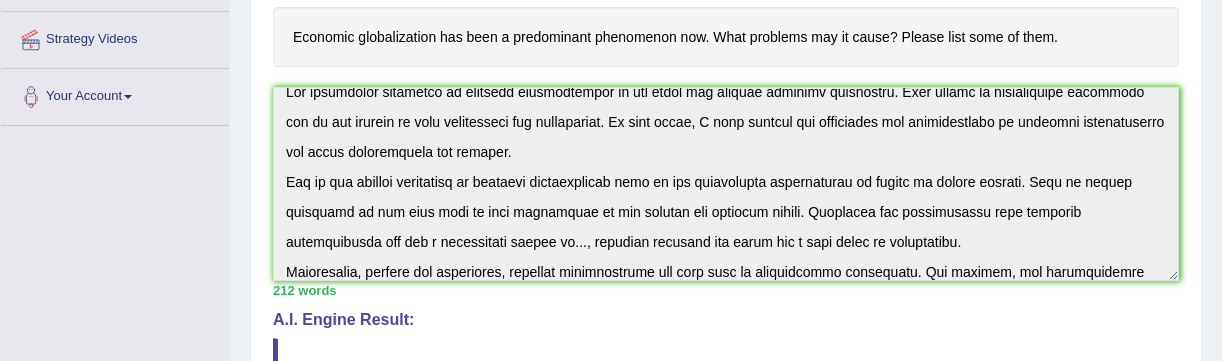 scroll, scrollTop: 0, scrollLeft: 0, axis: both 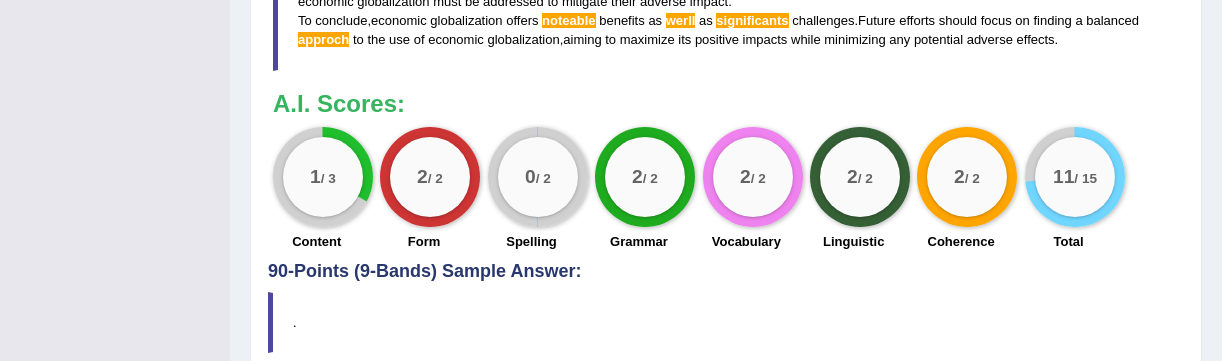 click on "90-Points (9-Bands) Sample Answer:" at bounding box center (726, -185) 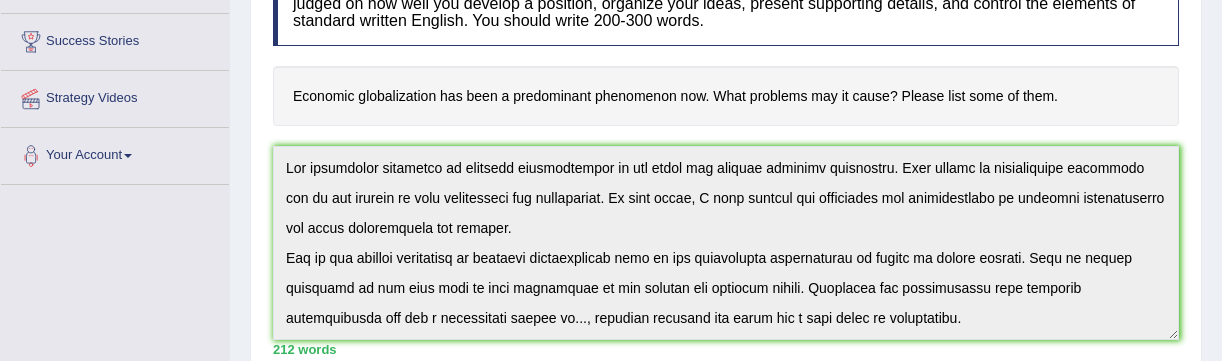 scroll, scrollTop: 0, scrollLeft: 0, axis: both 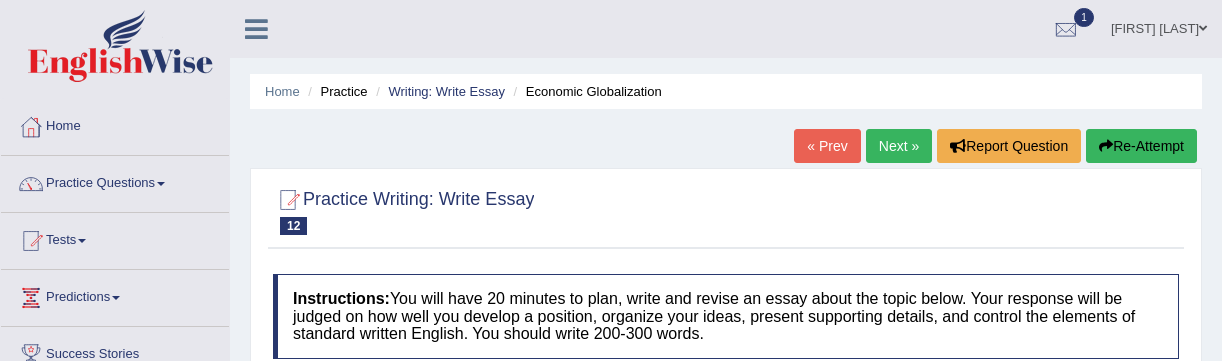 click on "Tests" at bounding box center (115, 238) 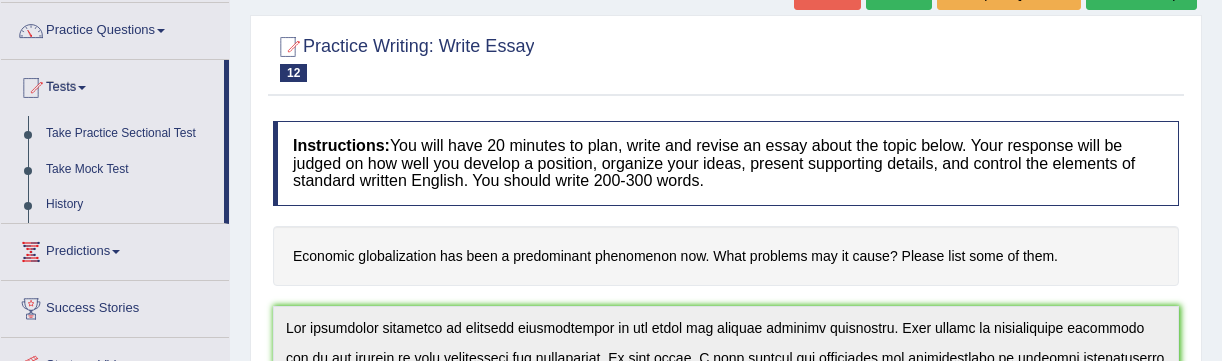 scroll, scrollTop: 152, scrollLeft: 0, axis: vertical 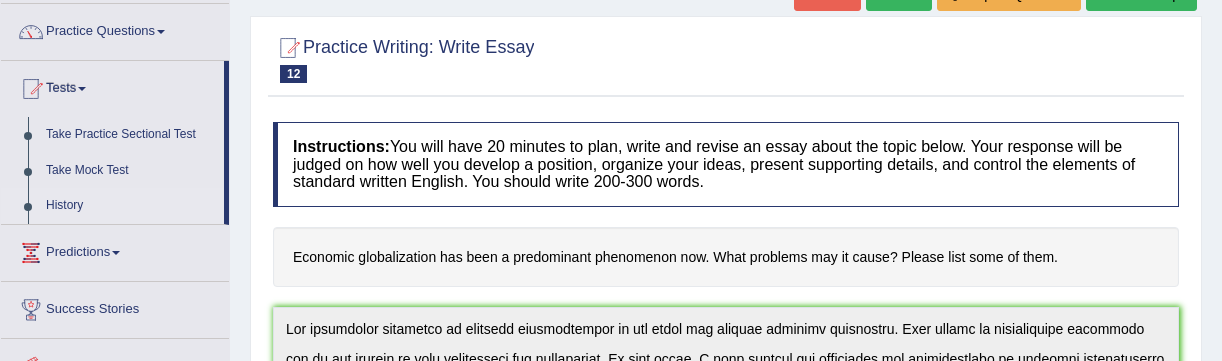 click on "History" at bounding box center [130, 206] 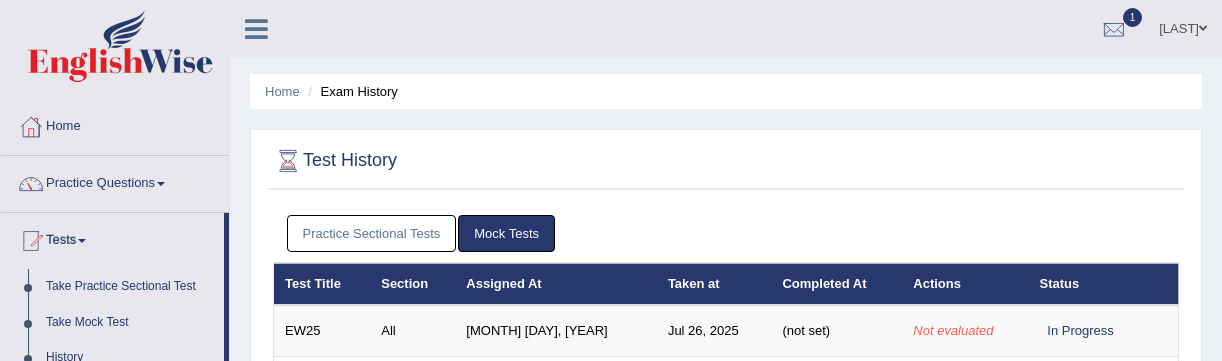 scroll, scrollTop: 176, scrollLeft: 0, axis: vertical 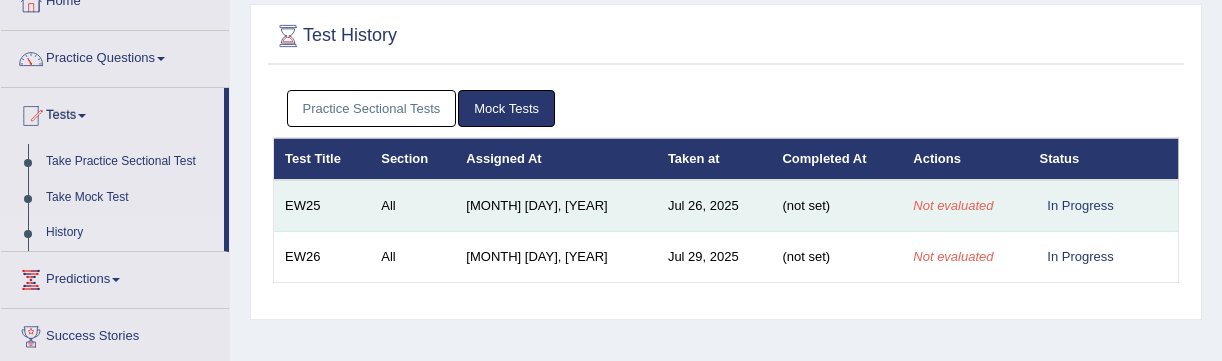 click on "Jul 25, 2025" at bounding box center (556, 206) 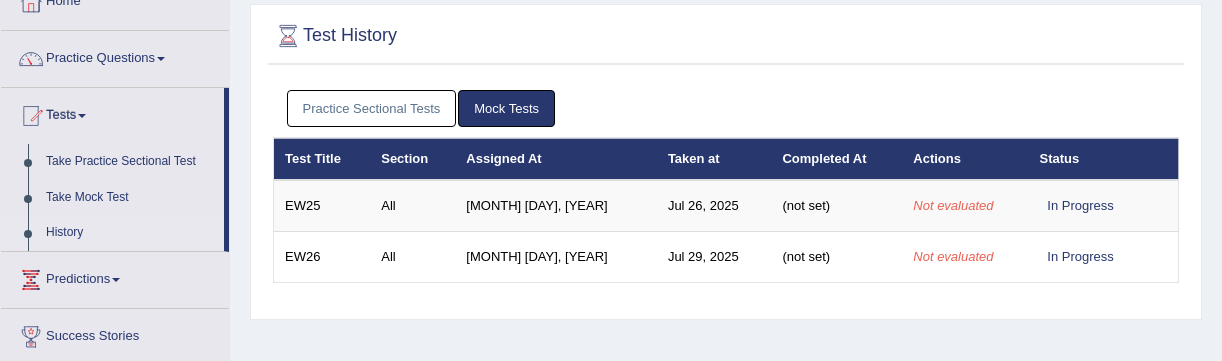 click on "Practice Sectional Tests" at bounding box center [372, 108] 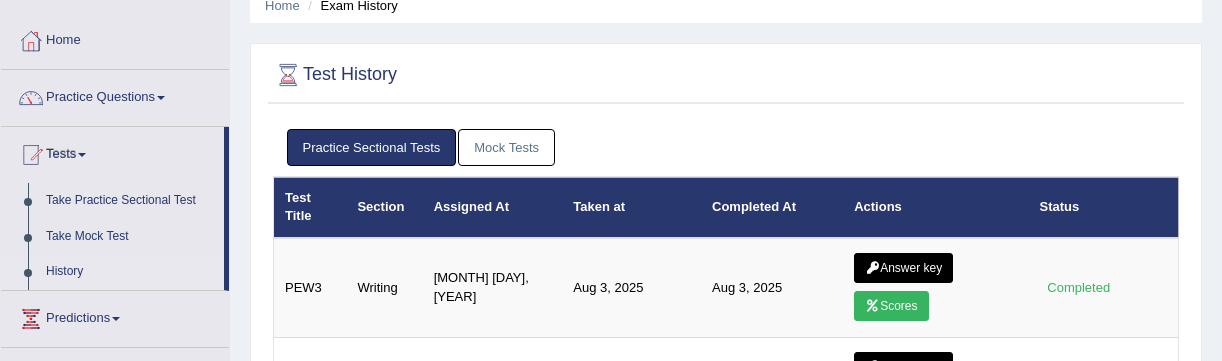 scroll, scrollTop: 81, scrollLeft: 0, axis: vertical 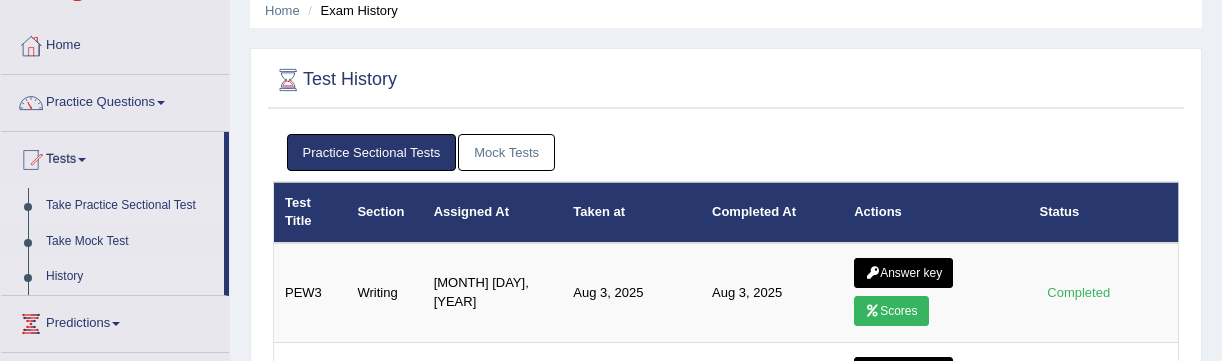 click on "Take Practice Sectional Test" at bounding box center (112, 206) 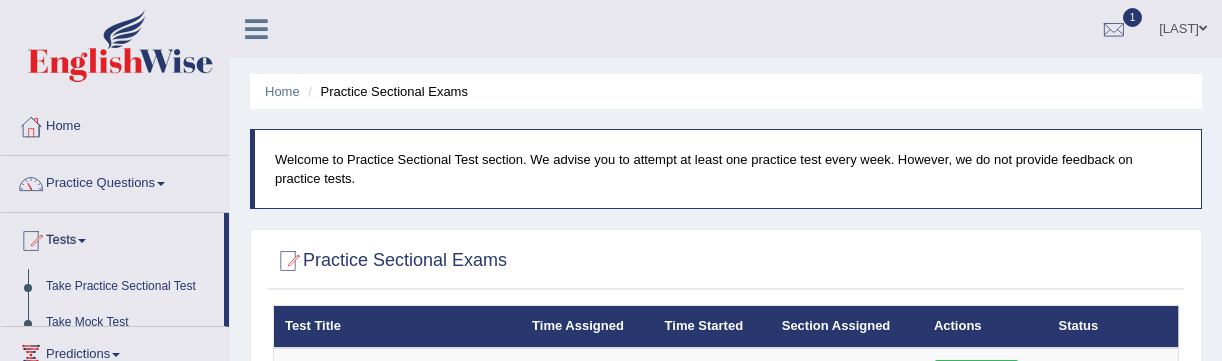 scroll, scrollTop: 74, scrollLeft: 0, axis: vertical 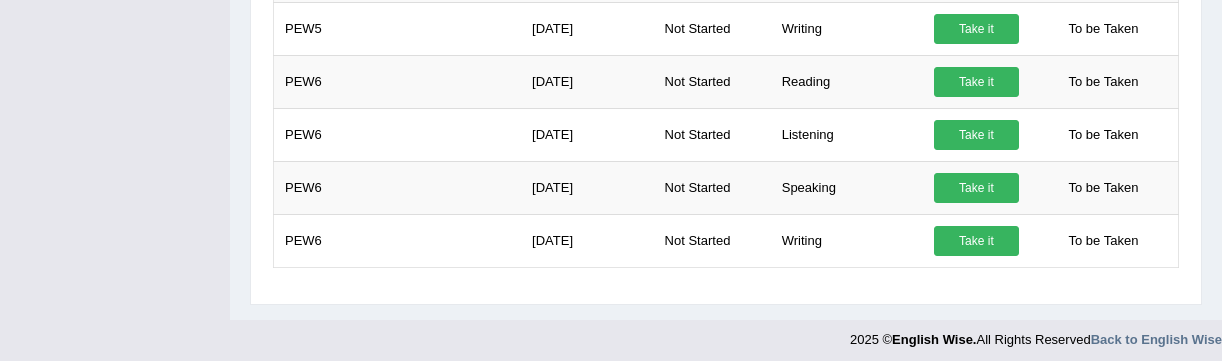 click on "Toggle navigation
Home
Practice Questions   Speaking Practice Read Aloud
Repeat Sentence
Describe Image
Re-tell Lecture
Answer Short Question
Summarize Group Discussion
Respond To A Situation
Writing Practice  Summarize Written Text
Write Essay
Reading Practice  Reading & Writing: Fill In The Blanks
Choose Multiple Answers
Re-order Paragraphs
Fill In The Blanks
Choose Single Answer
Listening Practice  Summarize Spoken Text
Highlight Incorrect Words
Highlight Correct Summary
Select Missing Word
Choose Single Answer
Choose Multiple Answers
Fill In The Blanks
Write From Dictation
Pronunciation
Tests  Take Practice Sectional Test
Take Mock Test" at bounding box center (611, -391) 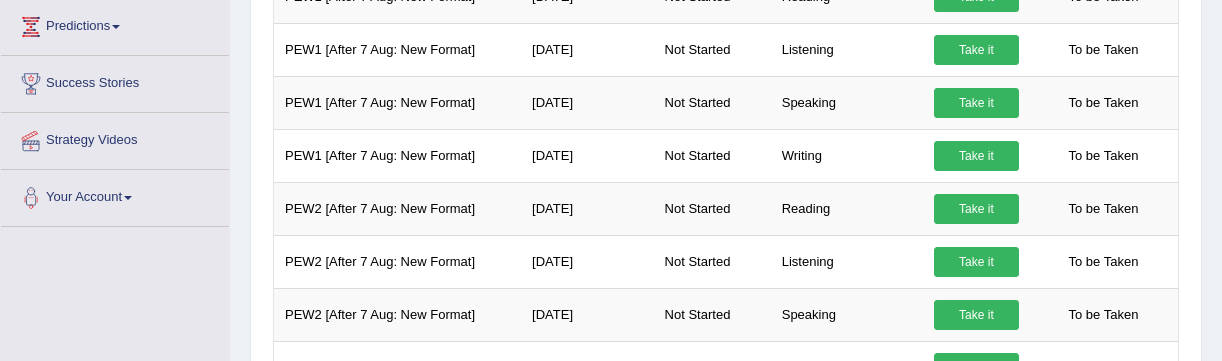 scroll, scrollTop: 379, scrollLeft: 0, axis: vertical 